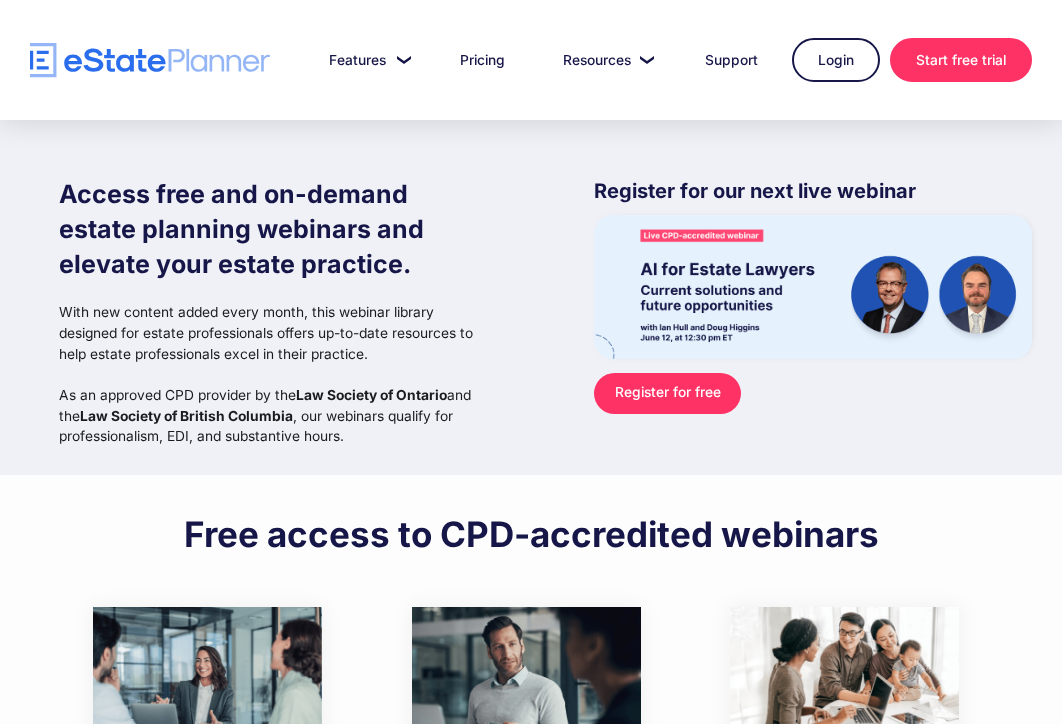 scroll, scrollTop: 0, scrollLeft: 0, axis: both 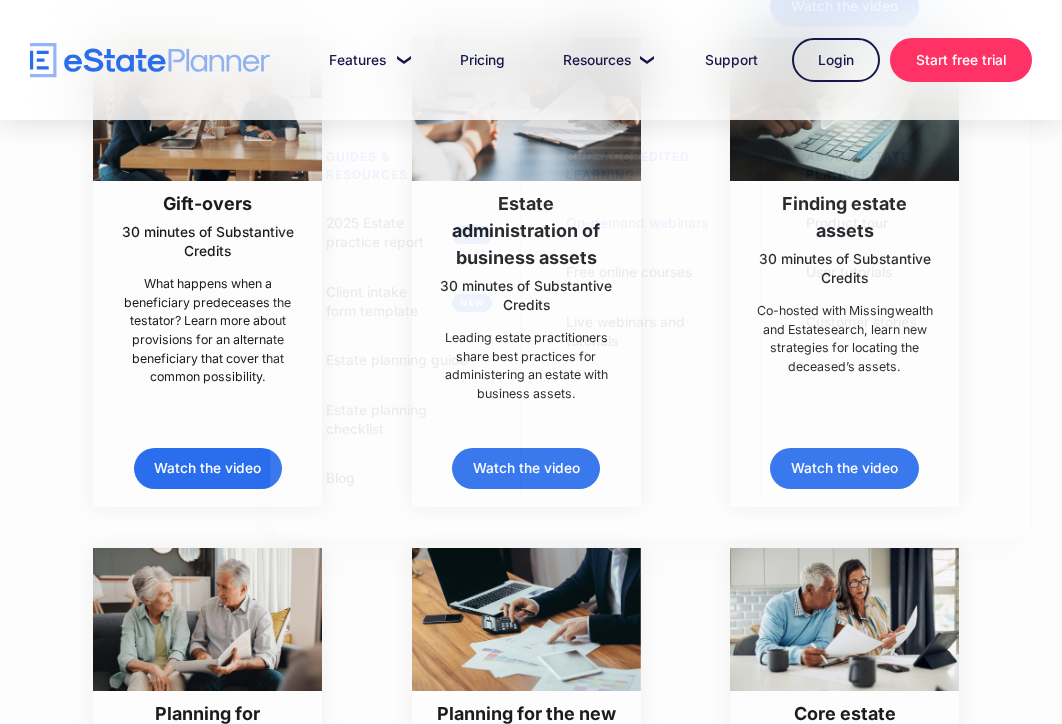 click on "Gift-overs 30 minutes of Substantive Credits What happens when a beneficiary predeceases the testator? Learn more about provisions for an alternate beneficiary that cover that common possibility. Watch the video" at bounding box center (208, 272) 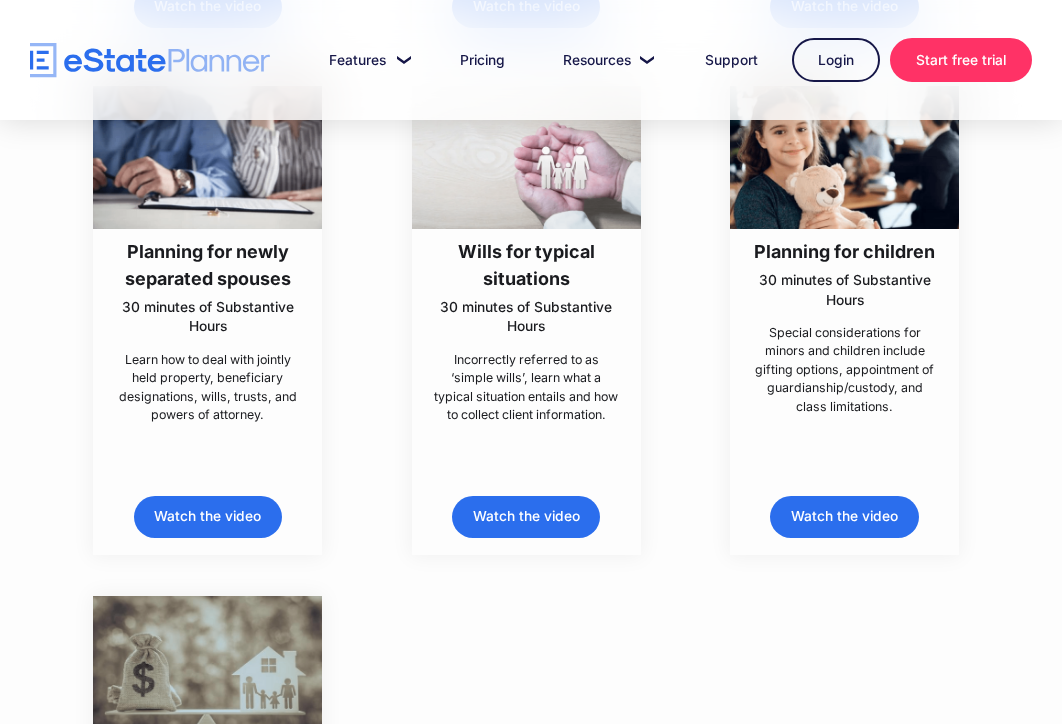 scroll, scrollTop: 8200, scrollLeft: 0, axis: vertical 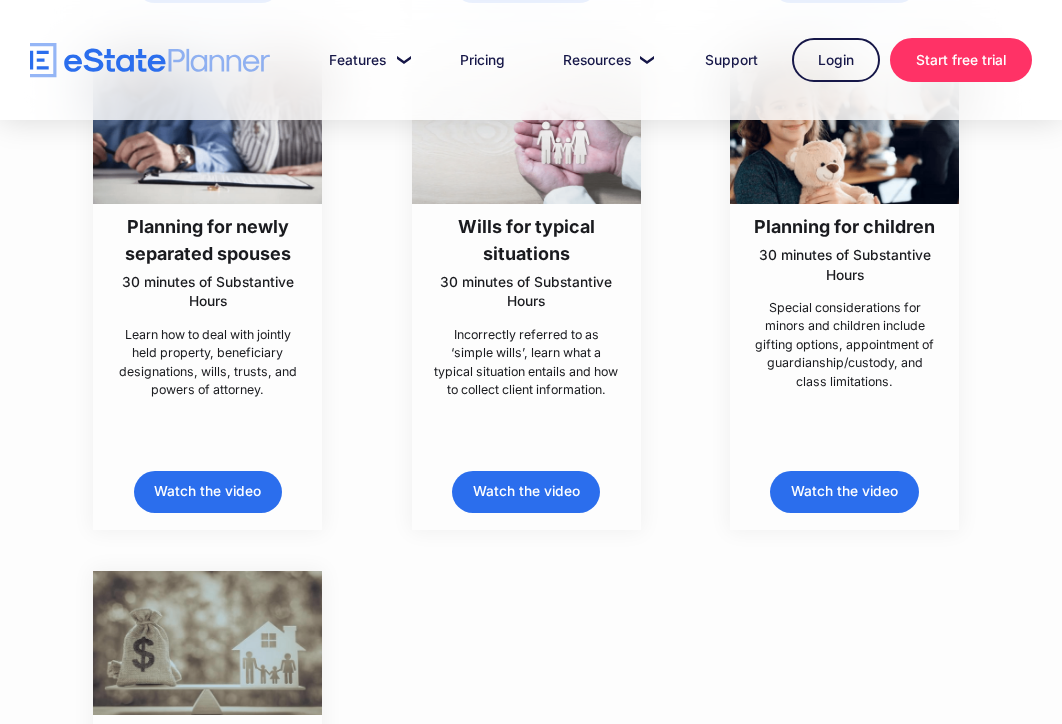 click on "Watch the video" at bounding box center (526, 491) 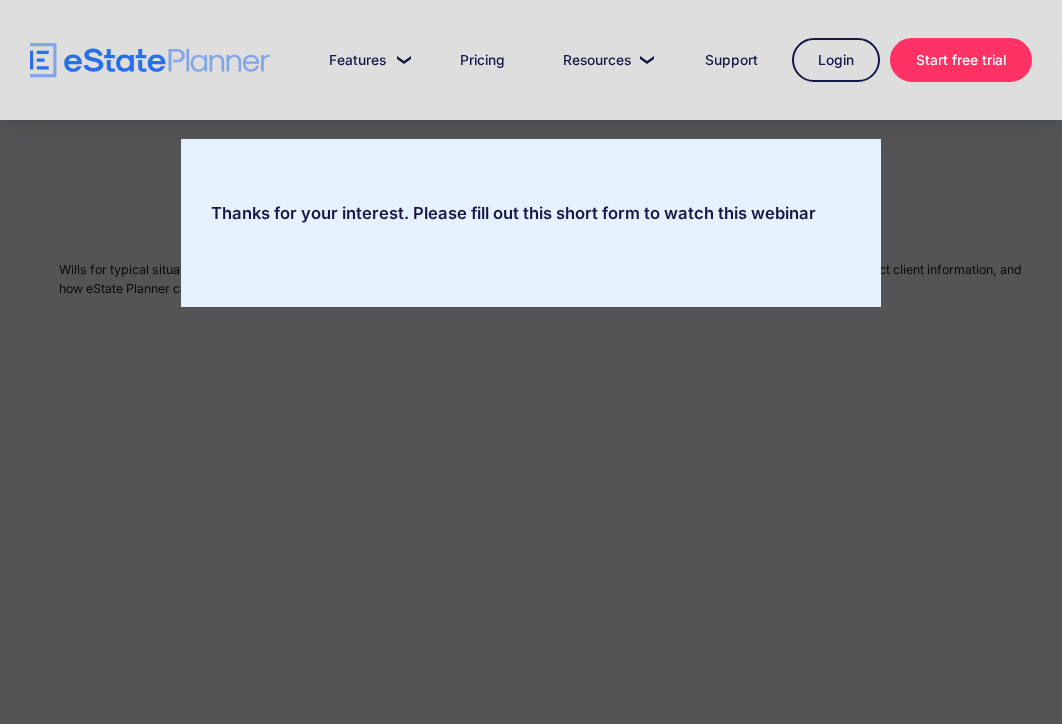 scroll, scrollTop: 0, scrollLeft: 0, axis: both 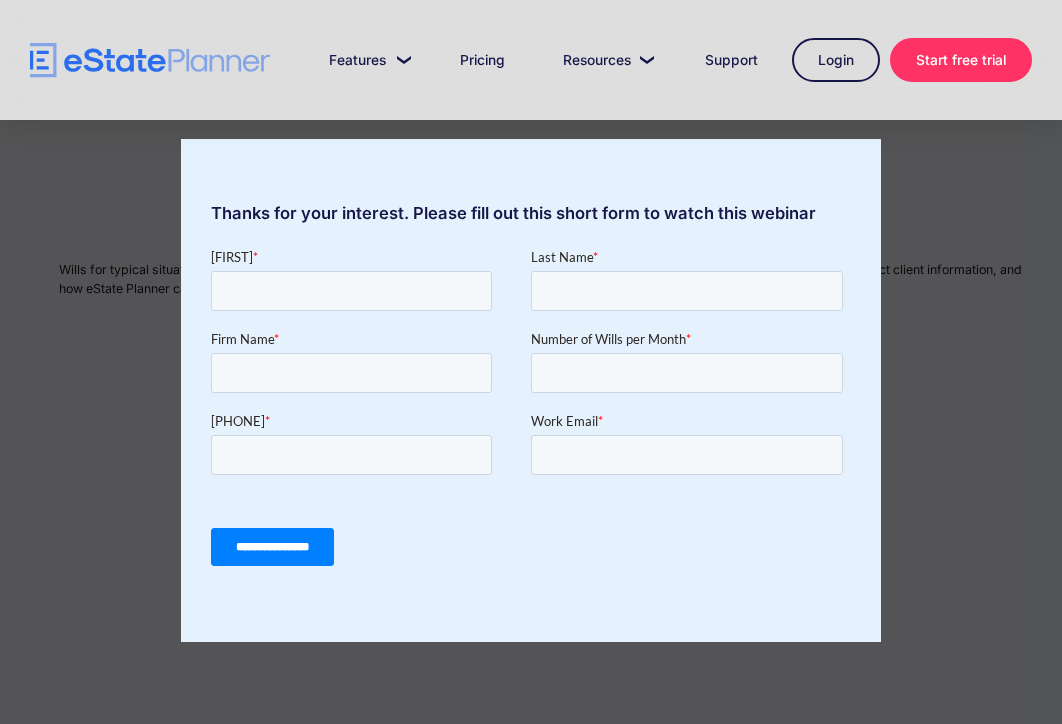 click on "**********" at bounding box center (531, 547) 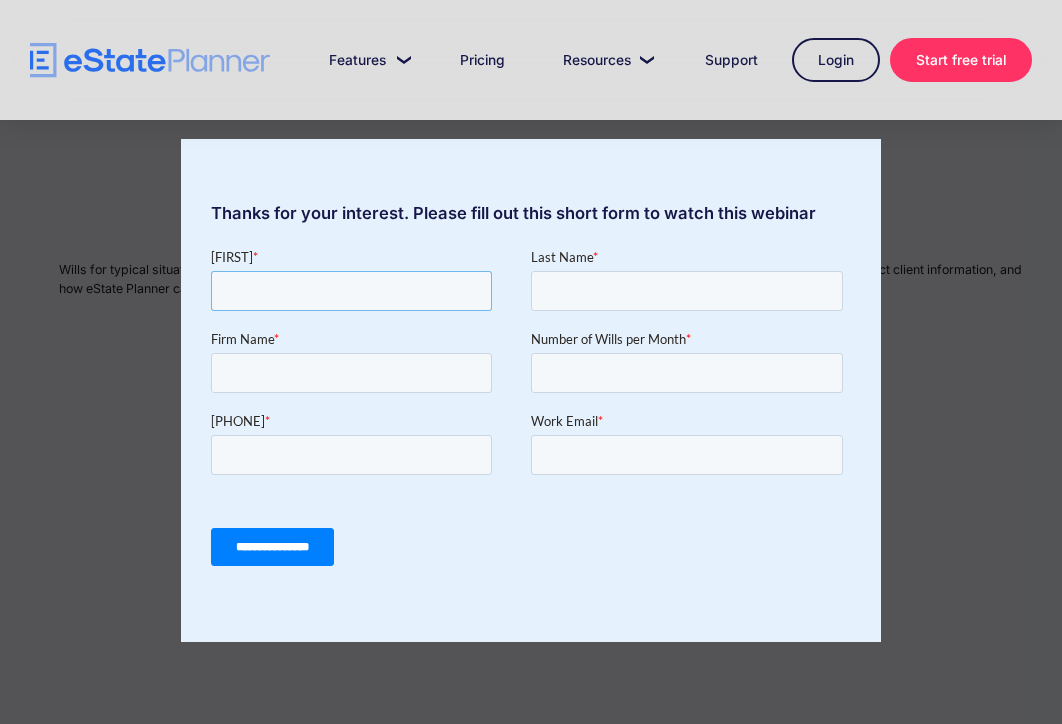 click on "[FIRST]" at bounding box center [351, 291] 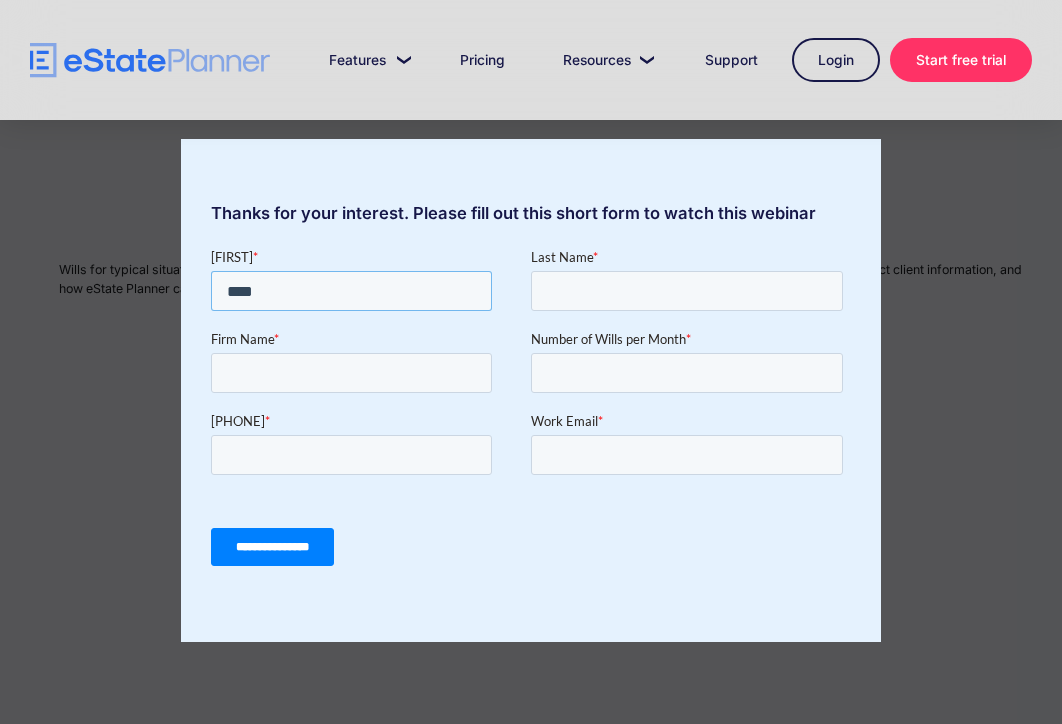 type on "****" 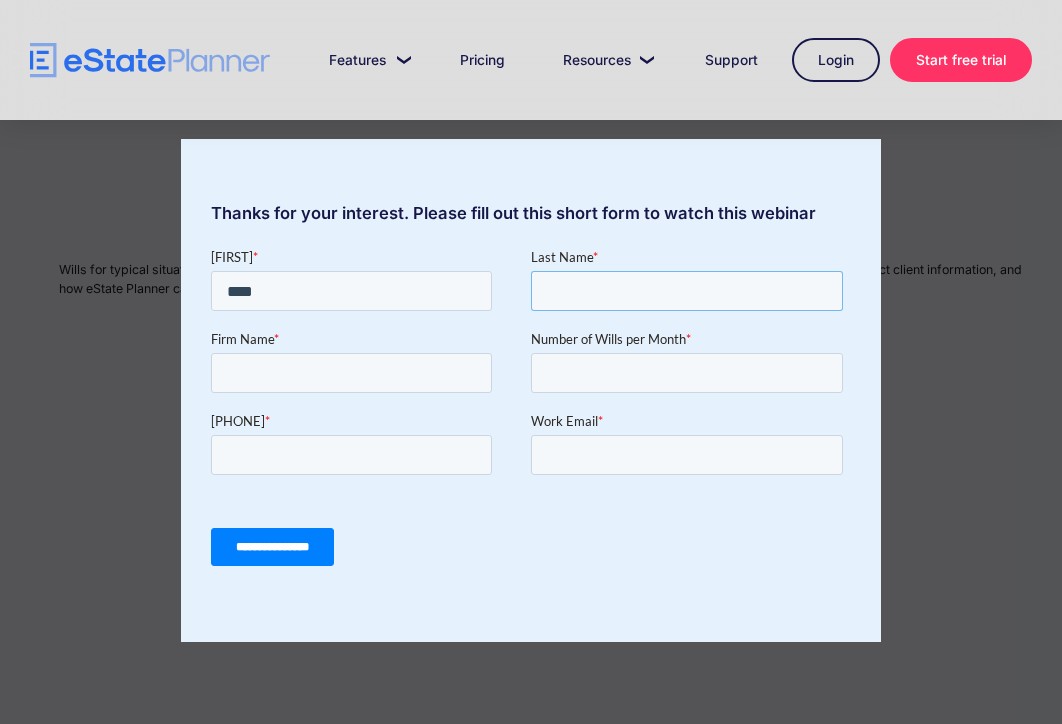 click on "[LAST]" at bounding box center [687, 291] 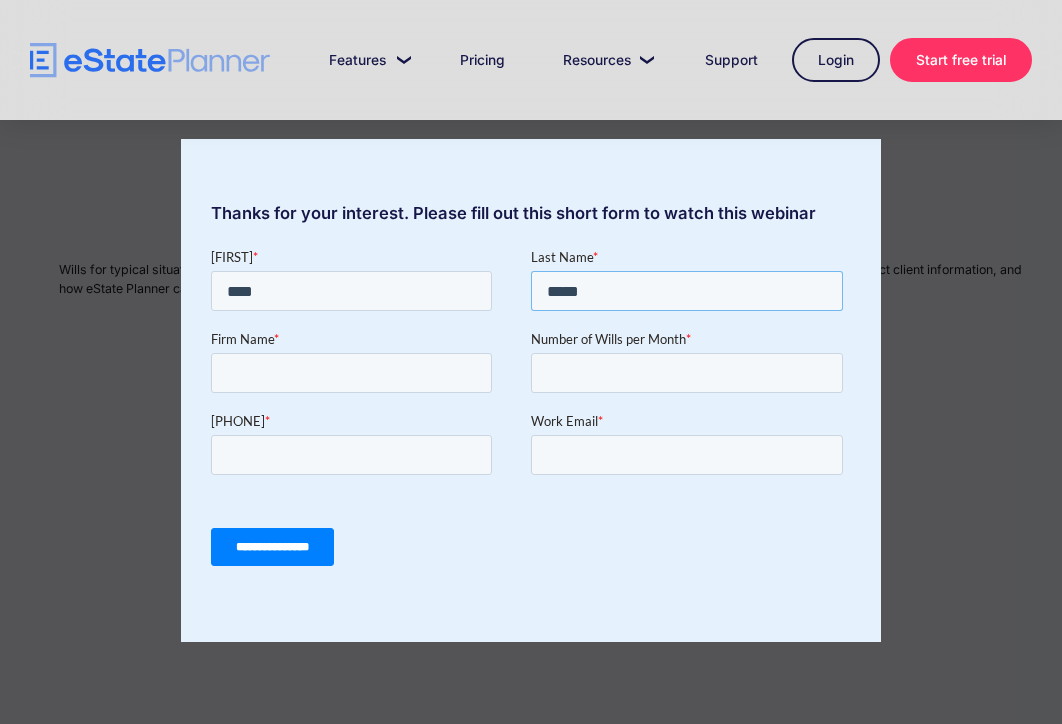 type on "*****" 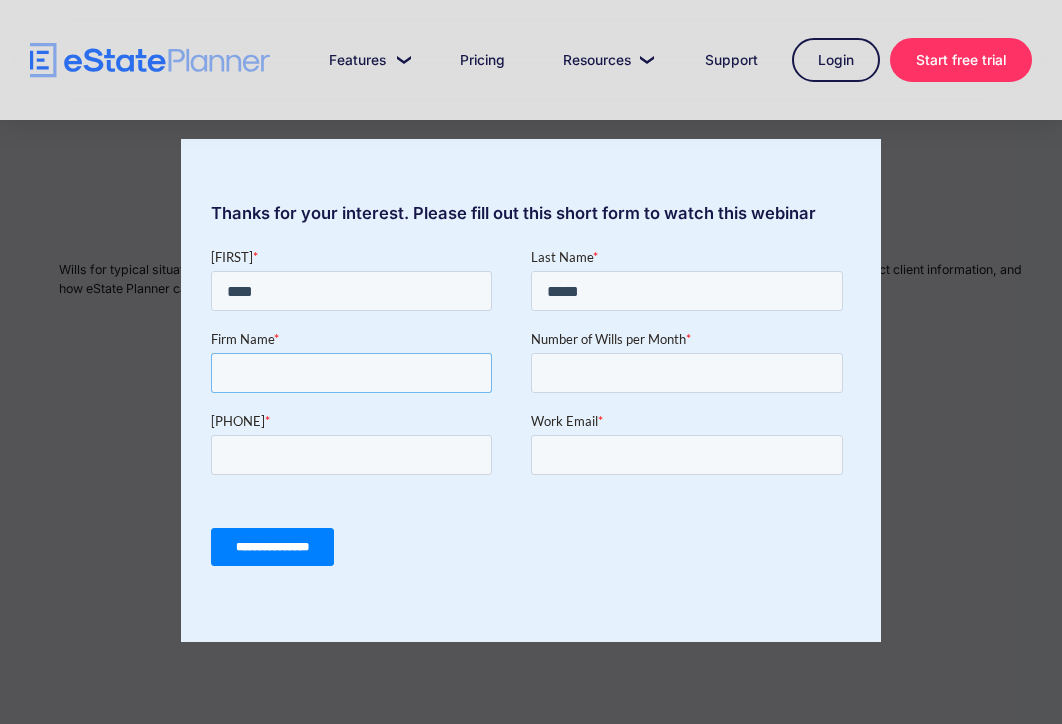 click on "Firm Name *" at bounding box center [351, 373] 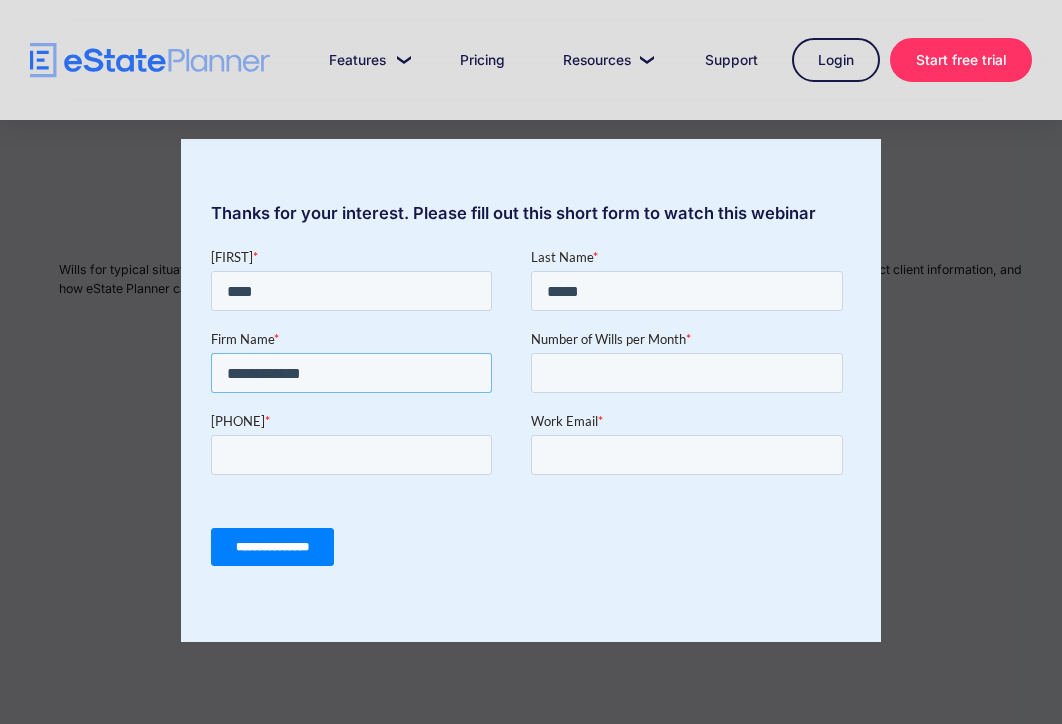 click on "**********" at bounding box center (351, 373) 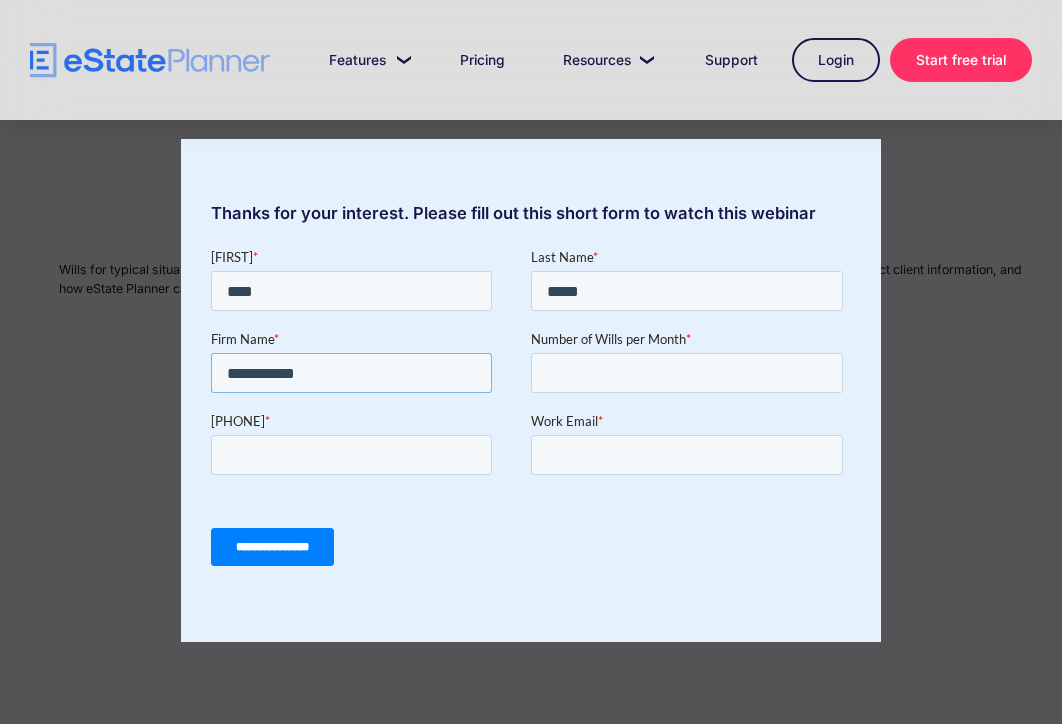 drag, startPoint x: 311, startPoint y: 366, endPoint x: 208, endPoint y: 367, distance: 103.00485 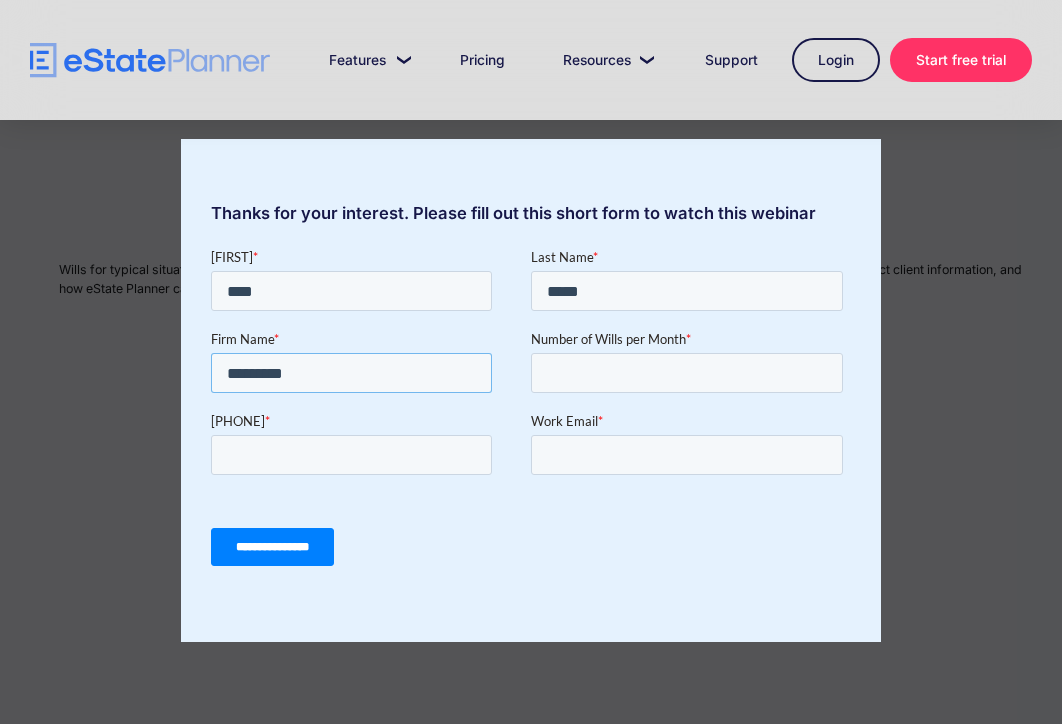 click on "*********" at bounding box center (351, 373) 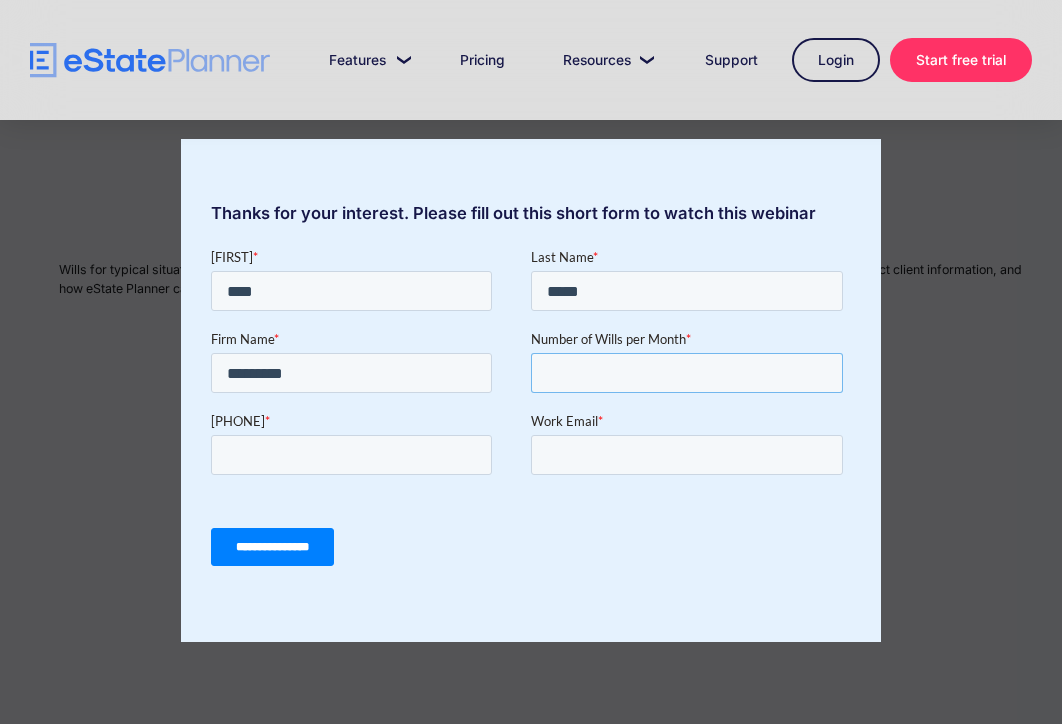 click on "Number of Wills per Month *" at bounding box center [687, 373] 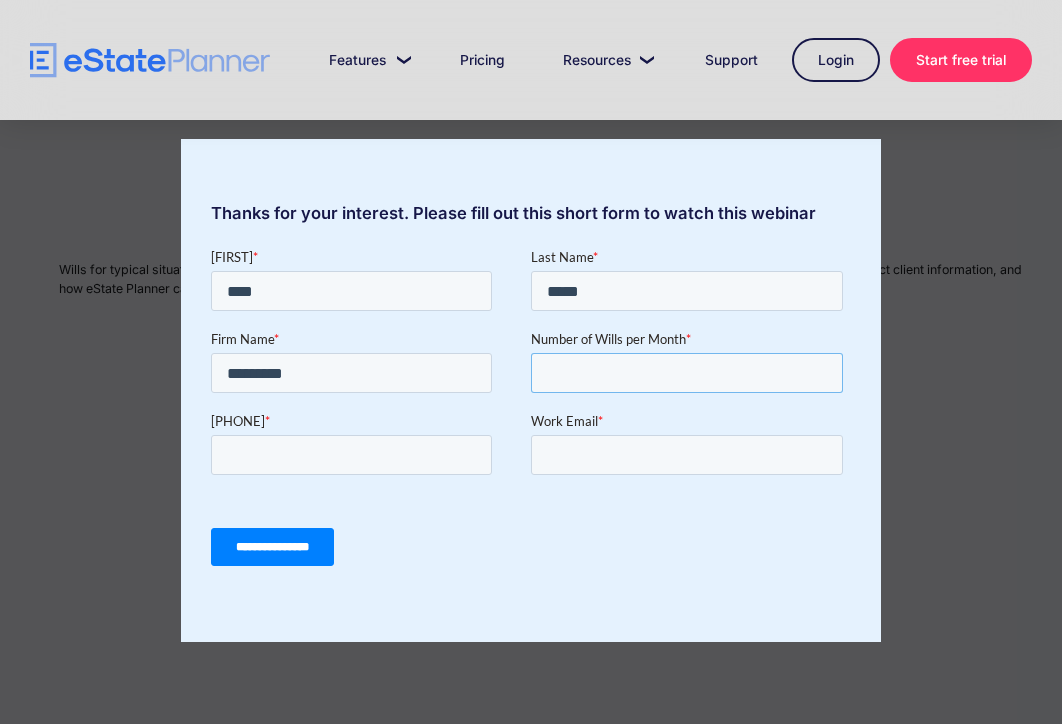type on "*" 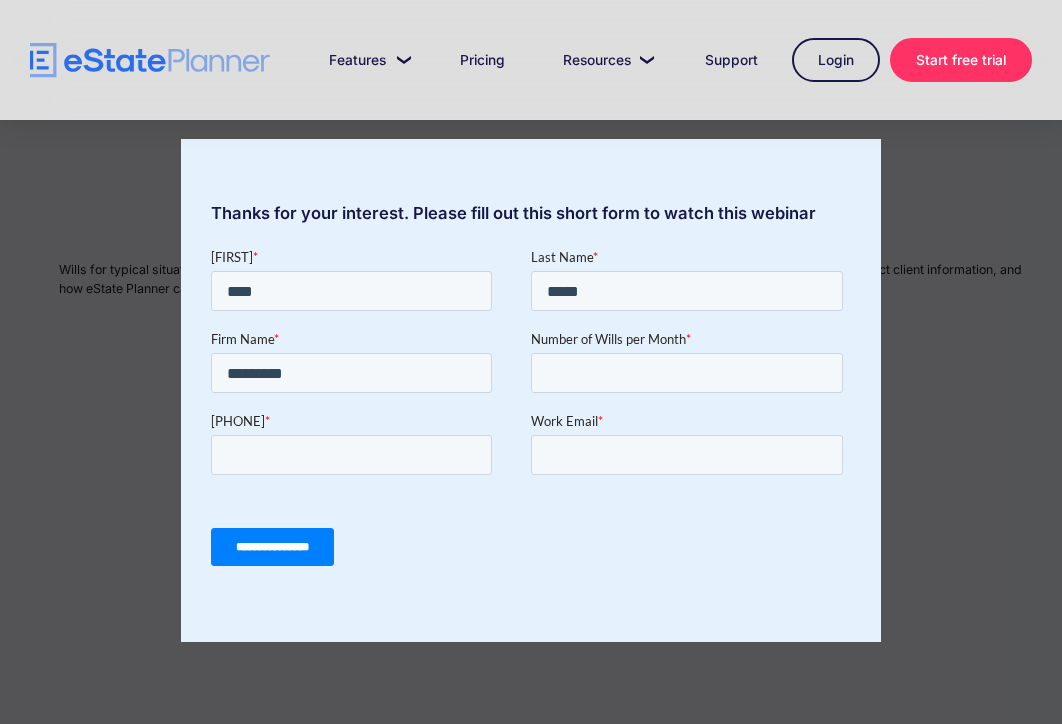 click on "**********" at bounding box center [531, 547] 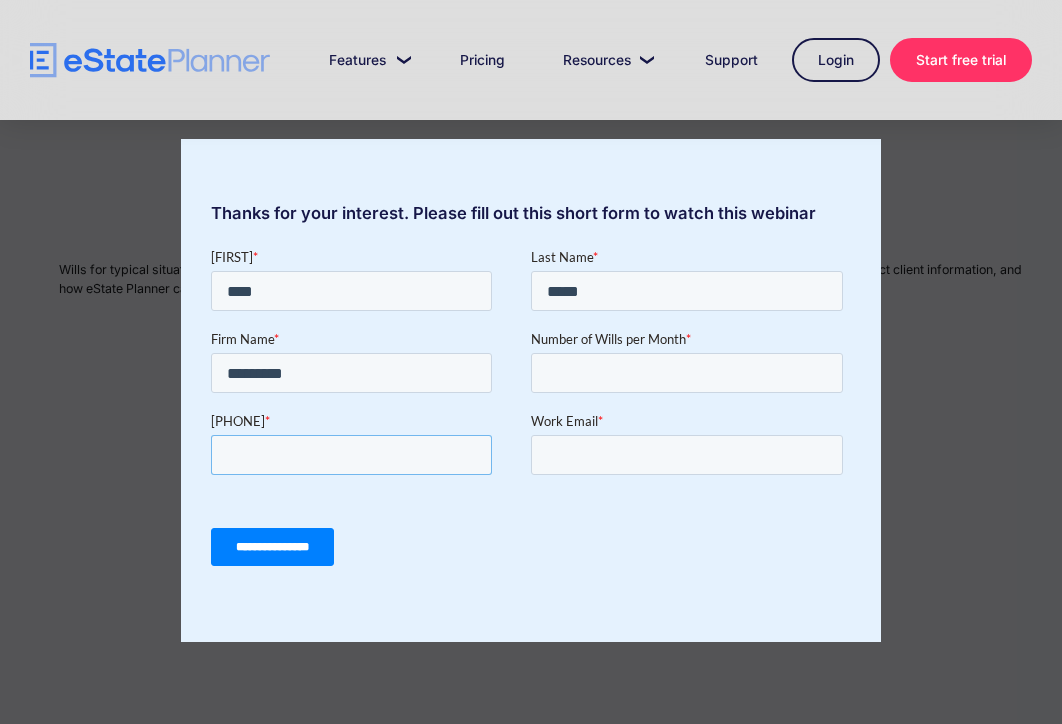click on "[PHONE]" at bounding box center (351, 455) 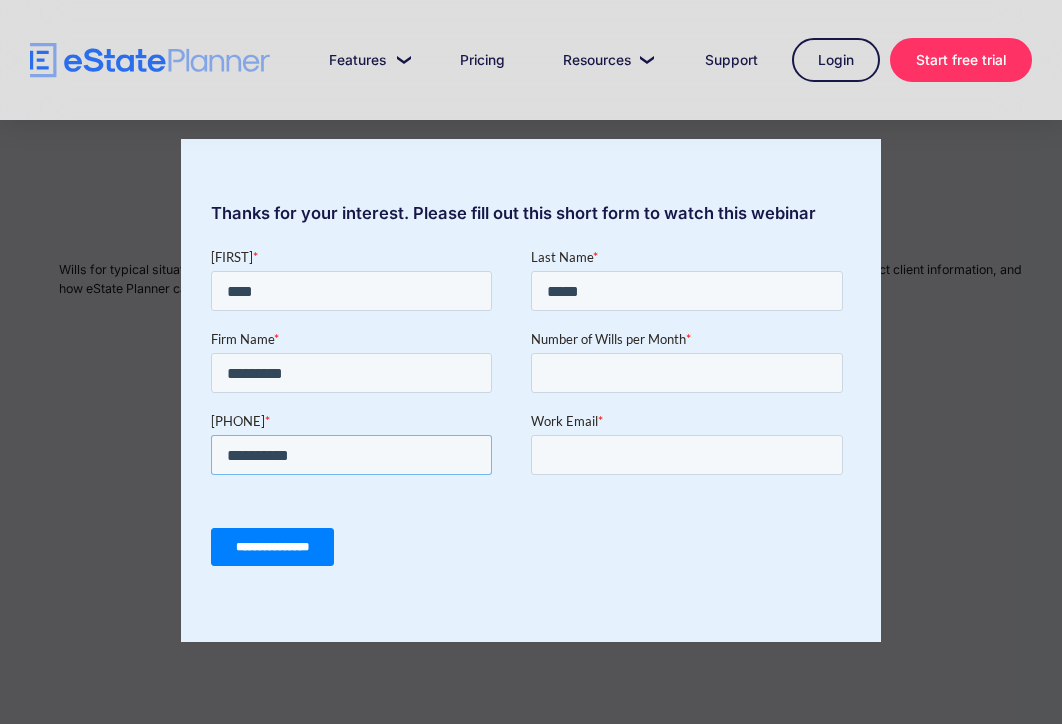type on "**********" 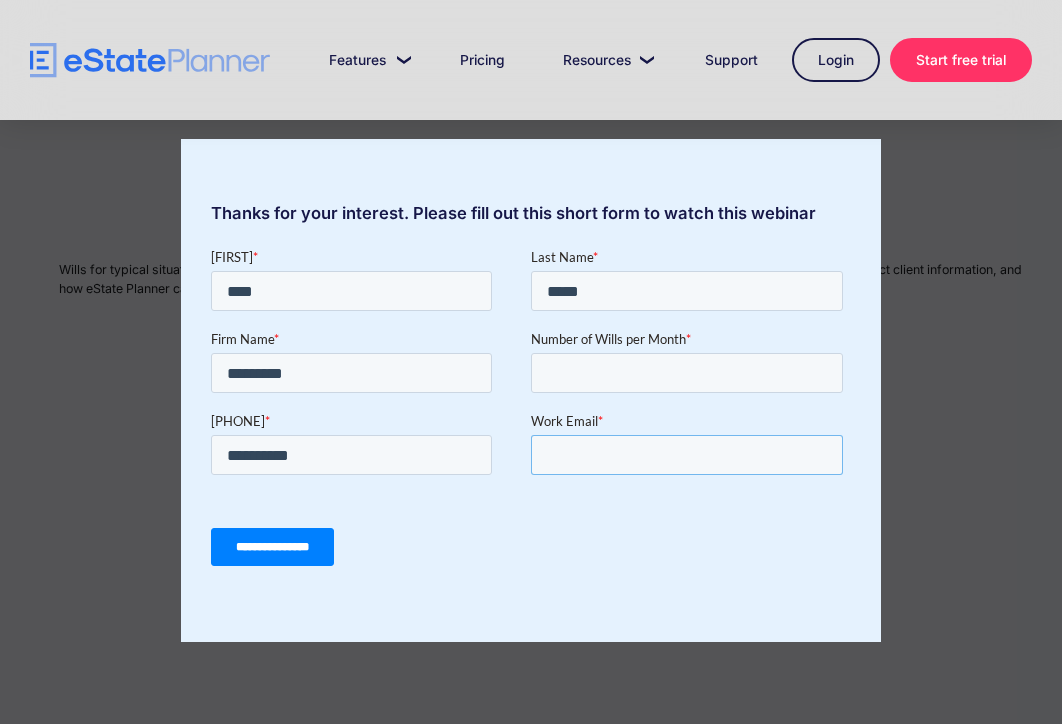 click on "[EMAIL]" at bounding box center (687, 455) 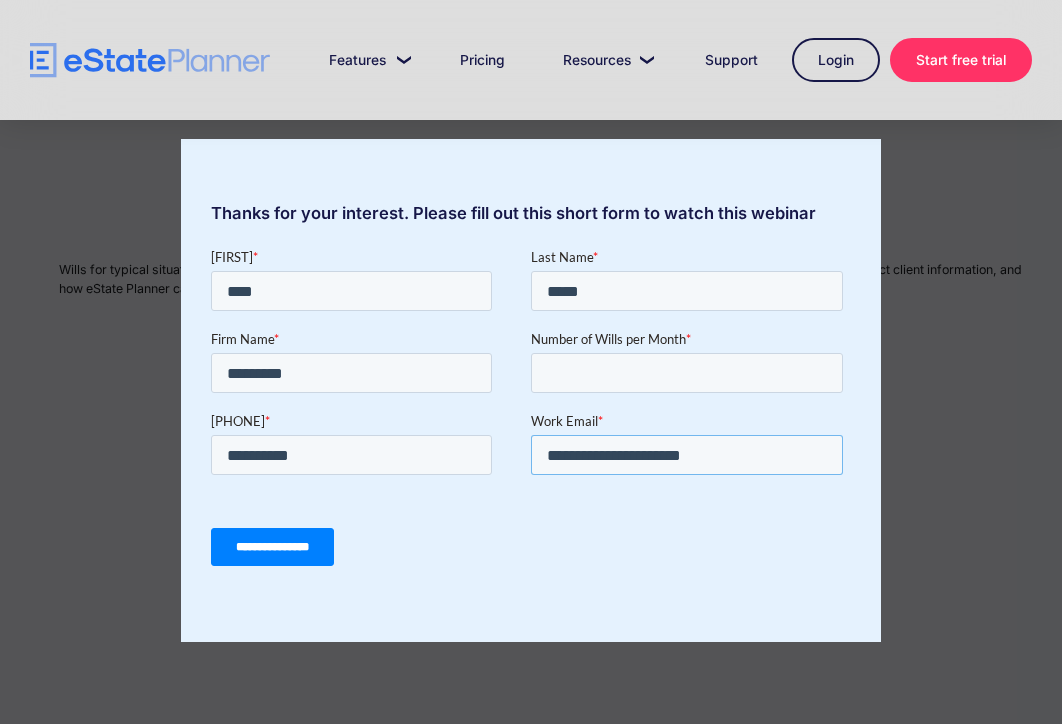 type on "**********" 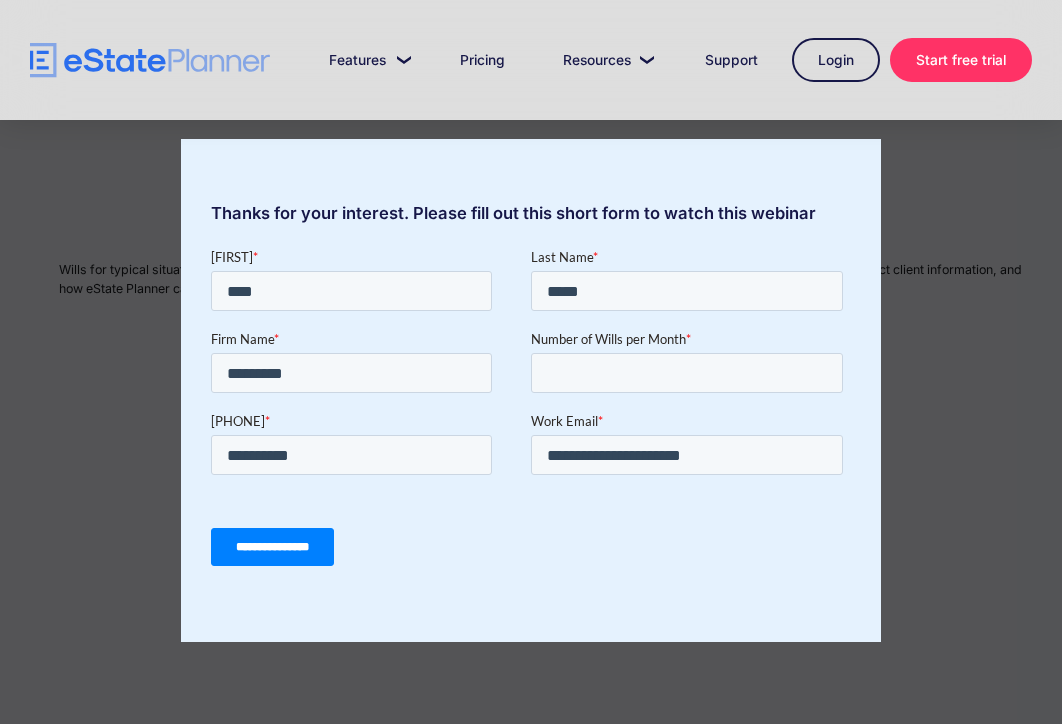 click on "**********" at bounding box center [272, 547] 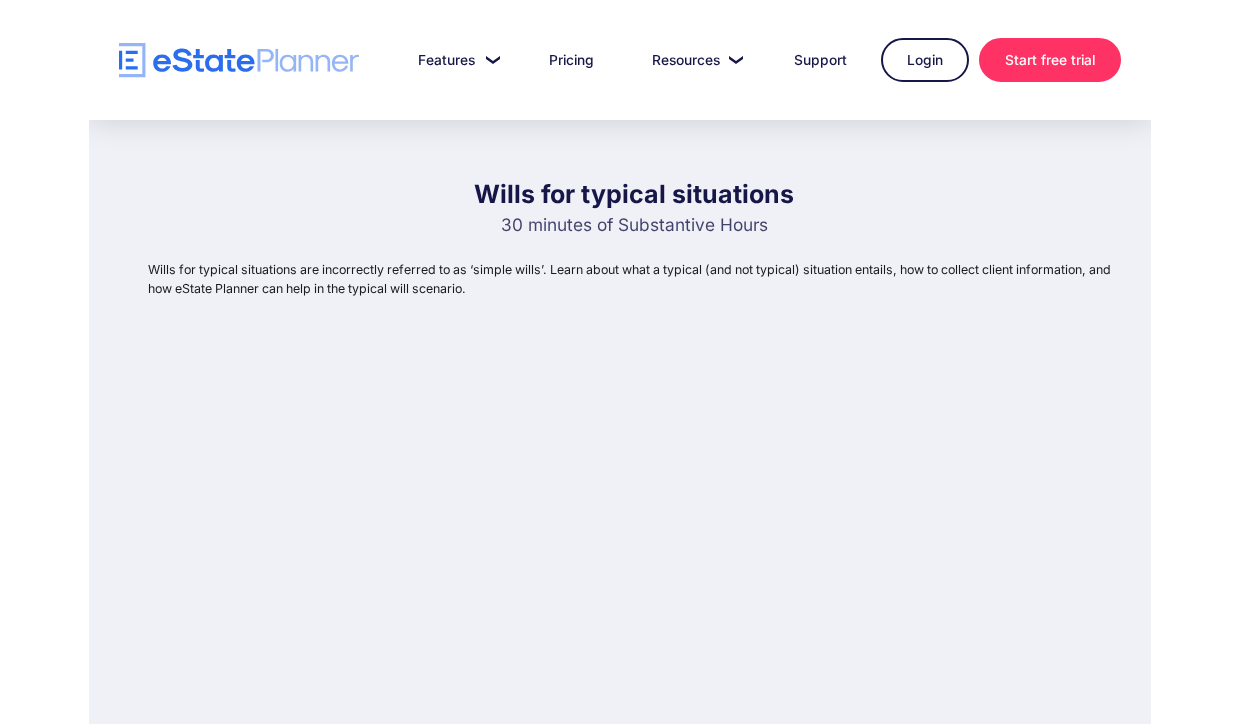 scroll, scrollTop: 200, scrollLeft: 0, axis: vertical 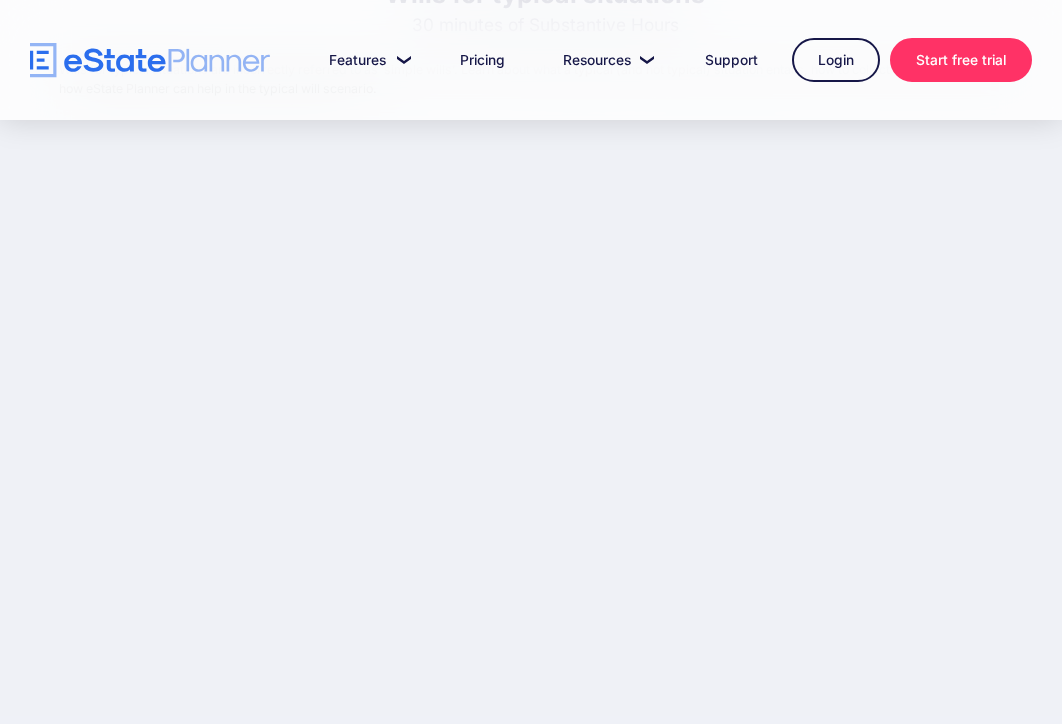 click on "Wills for typical situations 30 minutes of Substantive Hours Wills for typical situations are incorrectly referred to as ‘simple wills’. Learn about what a typical (and not typical) situation entails, how to collect client information, and how eState Planner can help in the typical will scenario." at bounding box center (531, 318) 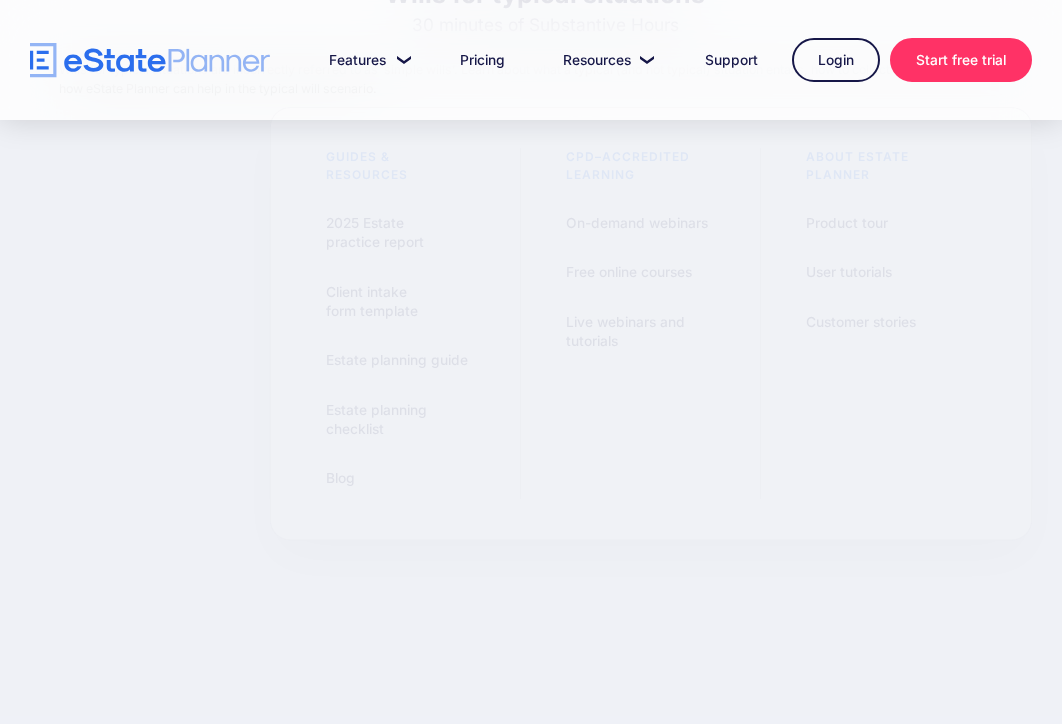 click at bounding box center [531, 60] 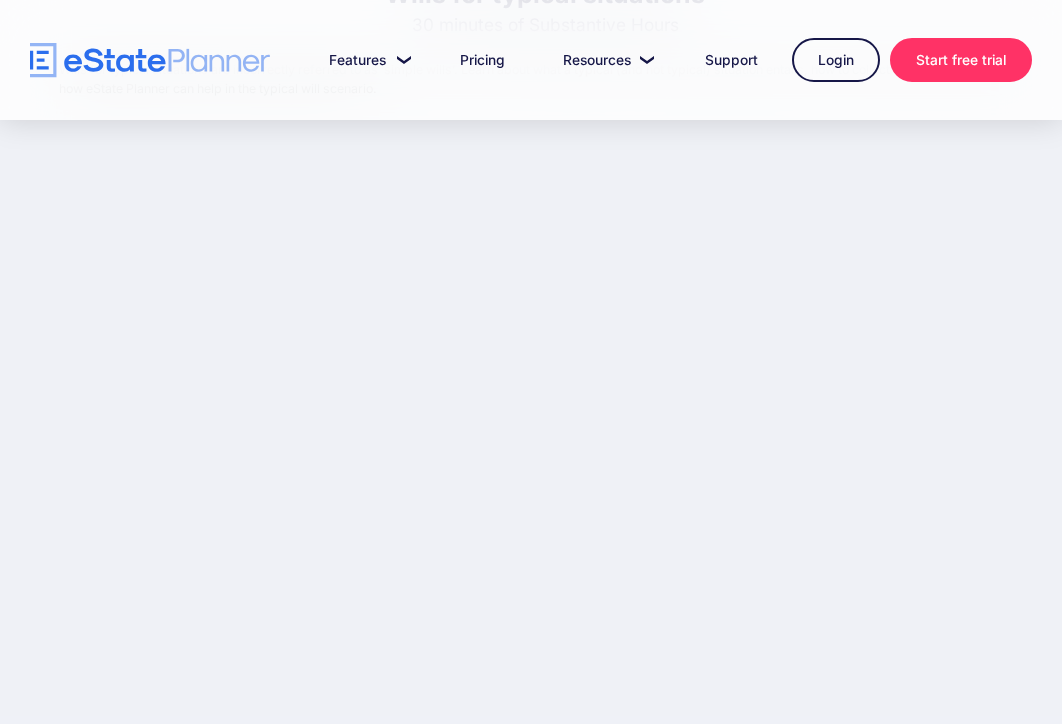 drag, startPoint x: 1048, startPoint y: 107, endPoint x: 1048, endPoint y: 91, distance: 16 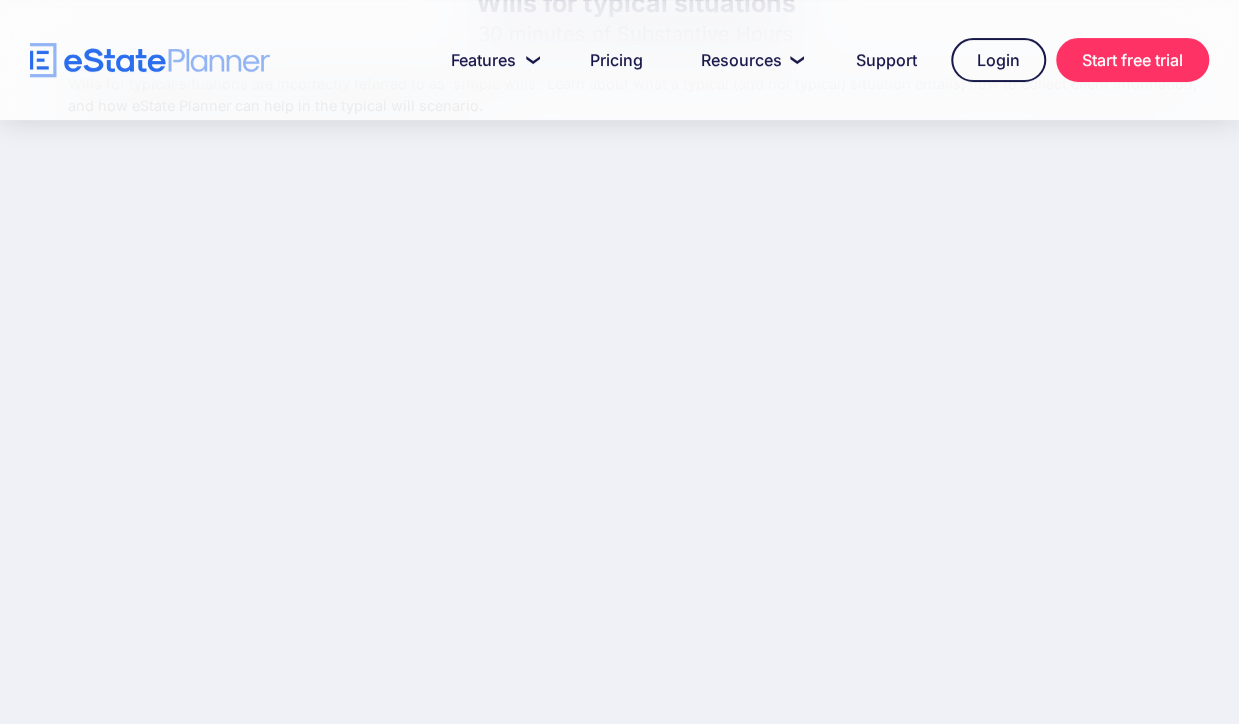 click on "Wills for typical situations 30 minutes of Substantive Hours Wills for typical situations are incorrectly referred to as ‘simple wills’. Learn about what a typical (and not typical) situation entails, how to collect client information, and how eState Planner can help in the typical will scenario." at bounding box center [619, 378] 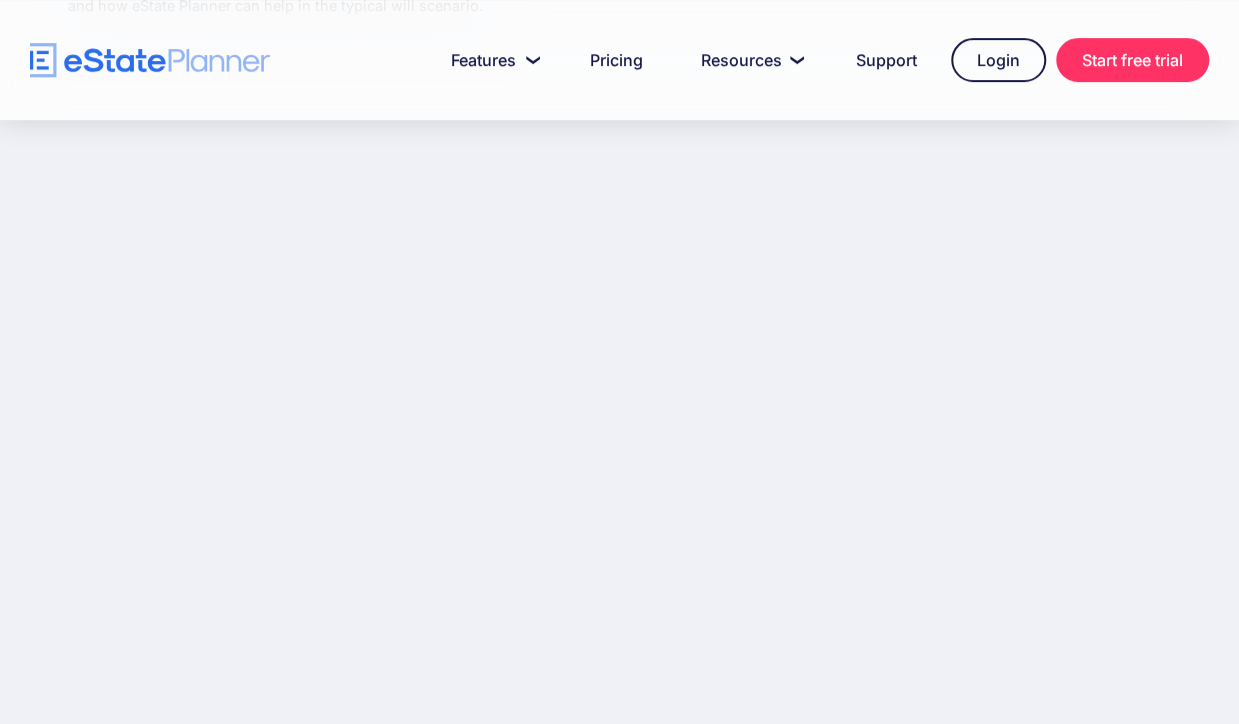 scroll, scrollTop: 200, scrollLeft: 0, axis: vertical 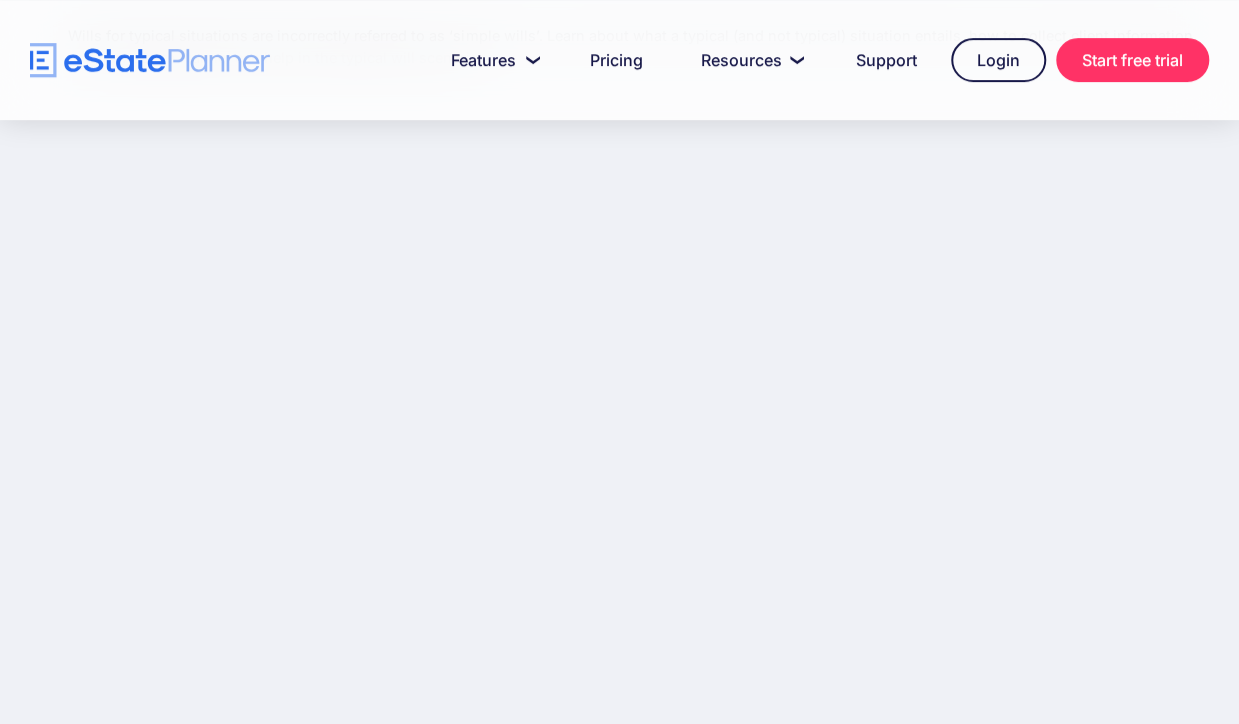 click on "Wills for typical situations 30 minutes of Substantive Hours Wills for typical situations are incorrectly referred to as ‘simple wills’. Learn about what a typical (and not typical) situation entails, how to collect client information, and how eState Planner can help in the typical will scenario." at bounding box center (619, 330) 